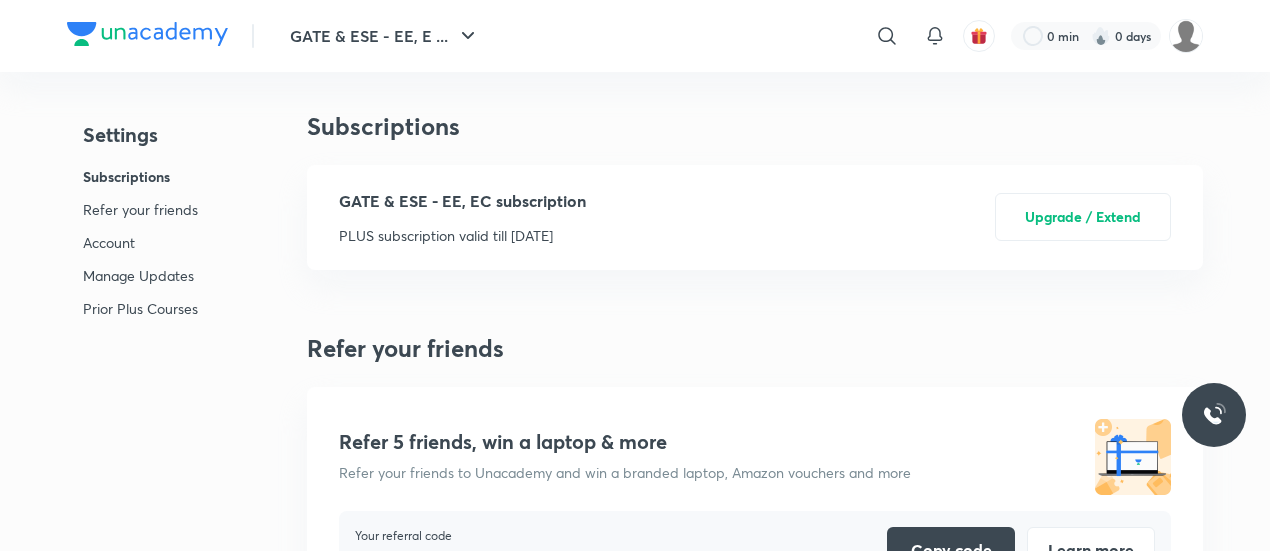 scroll, scrollTop: 0, scrollLeft: 0, axis: both 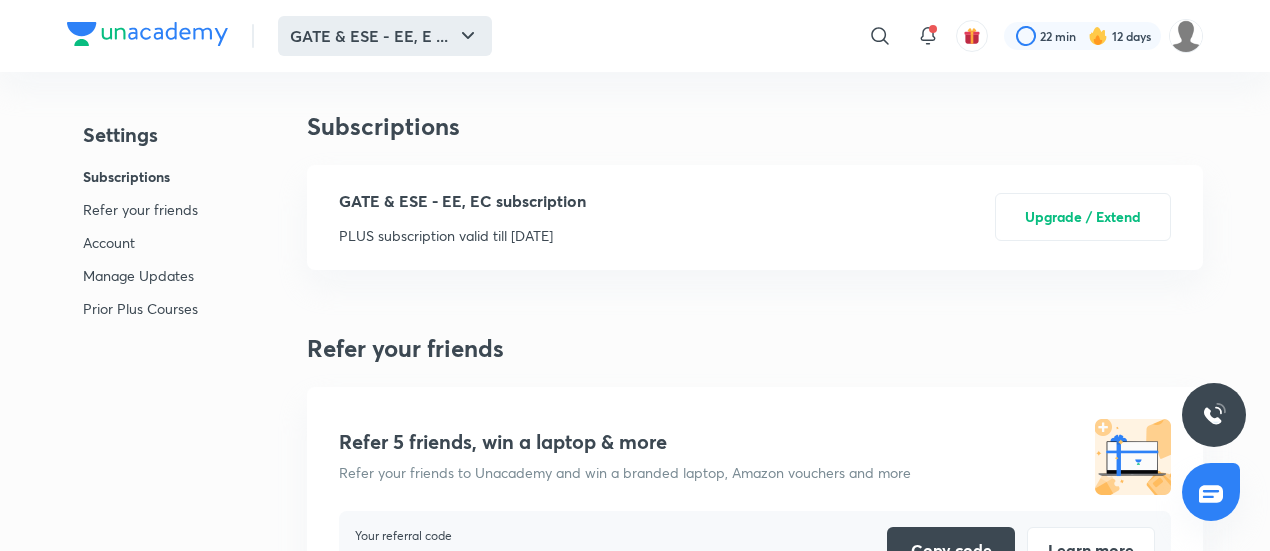 click on "GATE & ESE - EE, E ..." at bounding box center (385, 36) 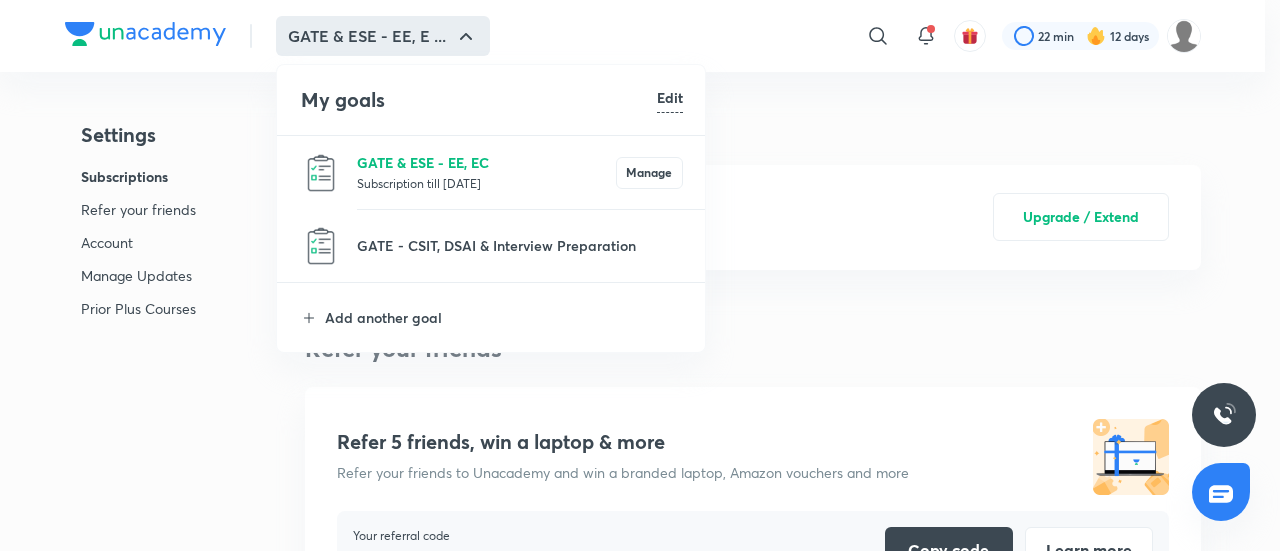 click on "GATE & ESE - EE, EC" at bounding box center [486, 162] 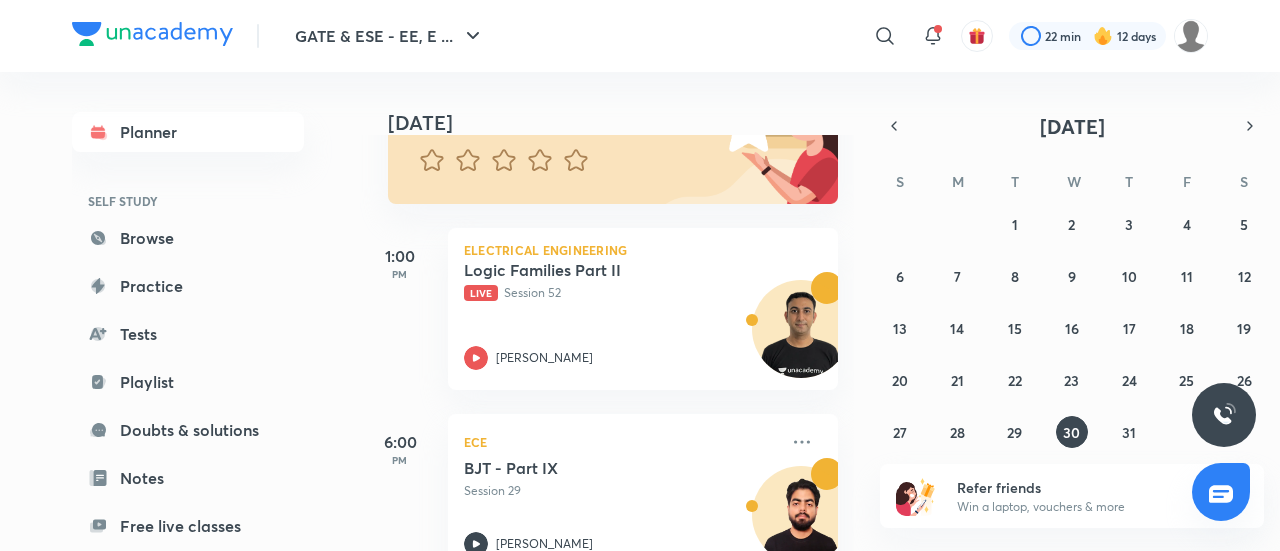 scroll, scrollTop: 232, scrollLeft: 0, axis: vertical 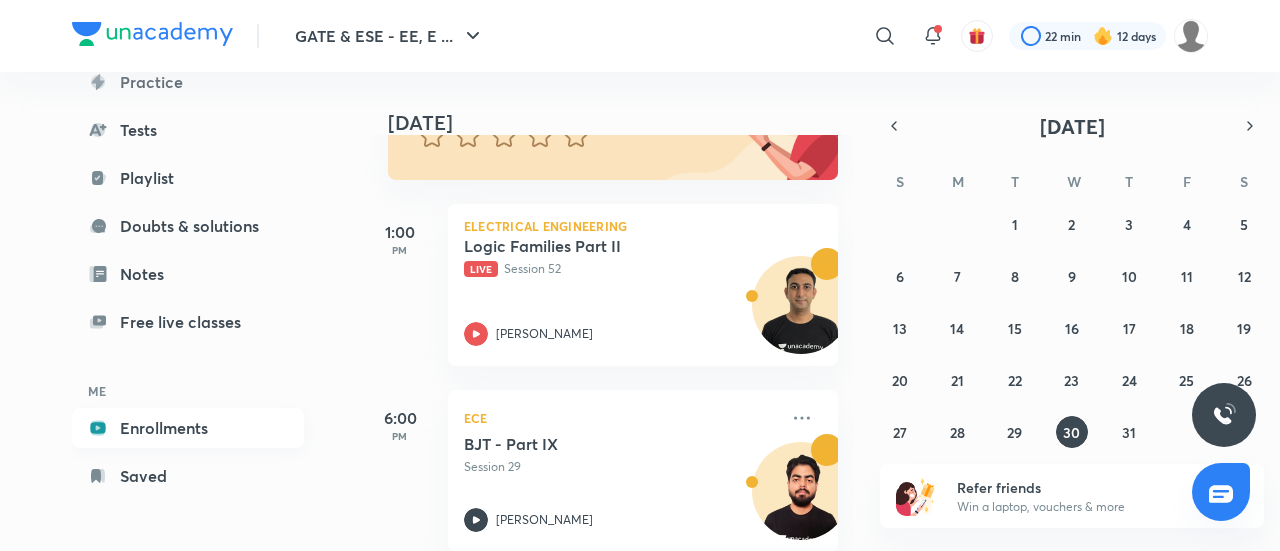 click on "Enrollments" at bounding box center (188, 428) 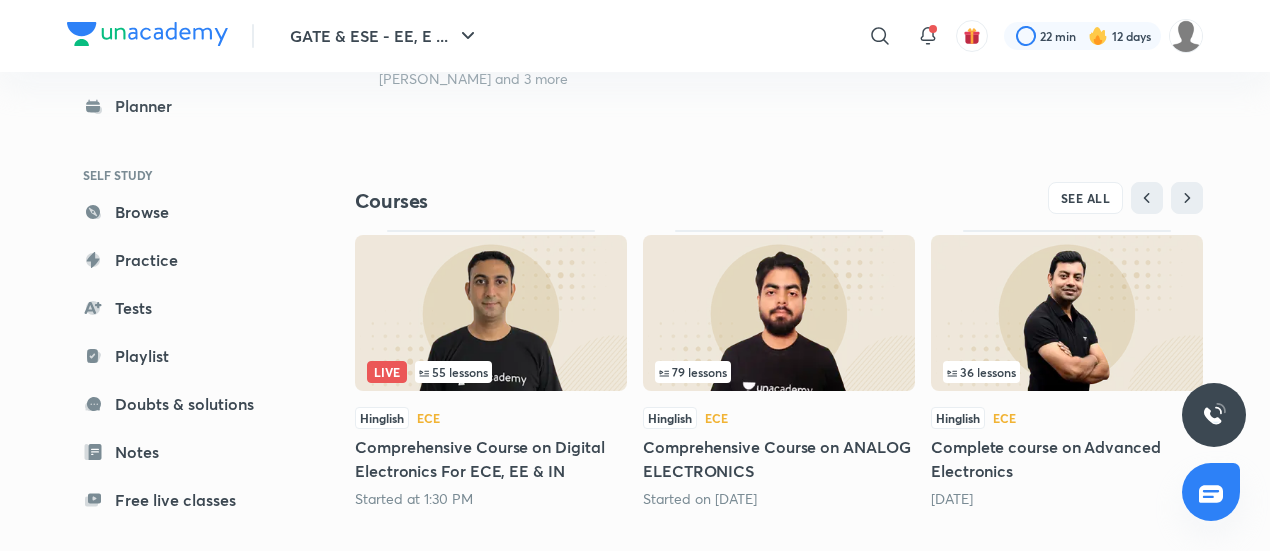 scroll, scrollTop: 620, scrollLeft: 0, axis: vertical 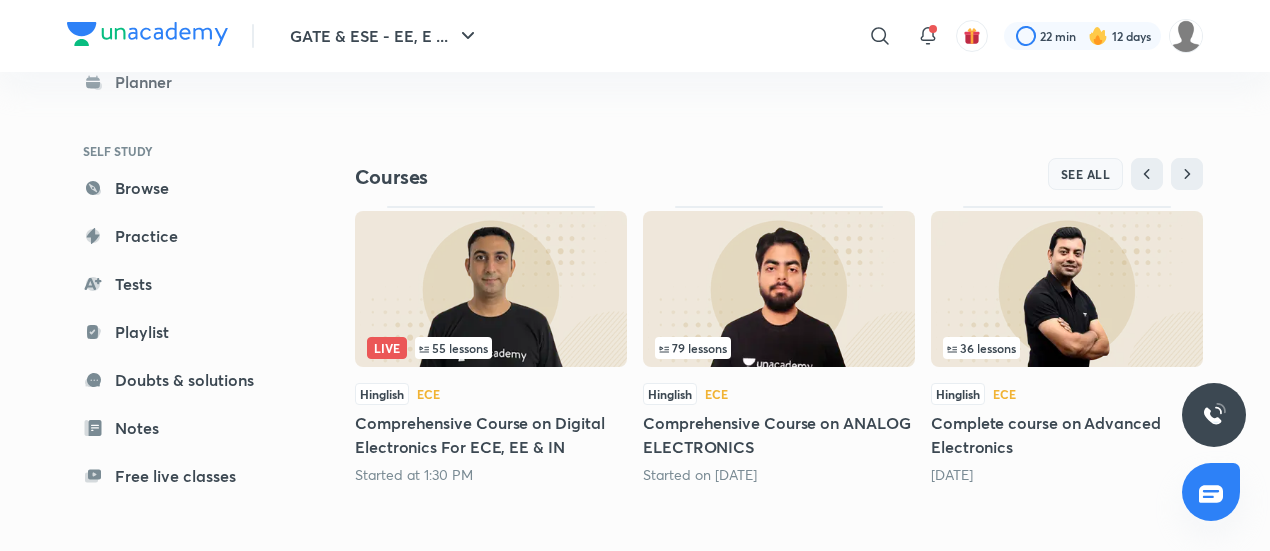 click on "SEE ALL" at bounding box center [1086, 174] 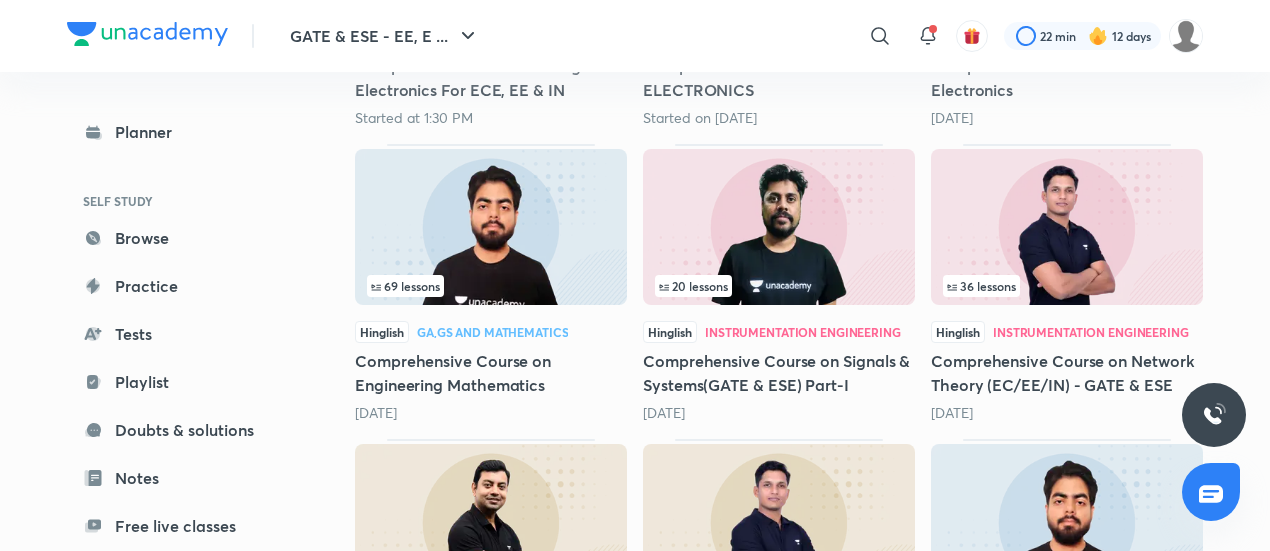 scroll, scrollTop: 546, scrollLeft: 0, axis: vertical 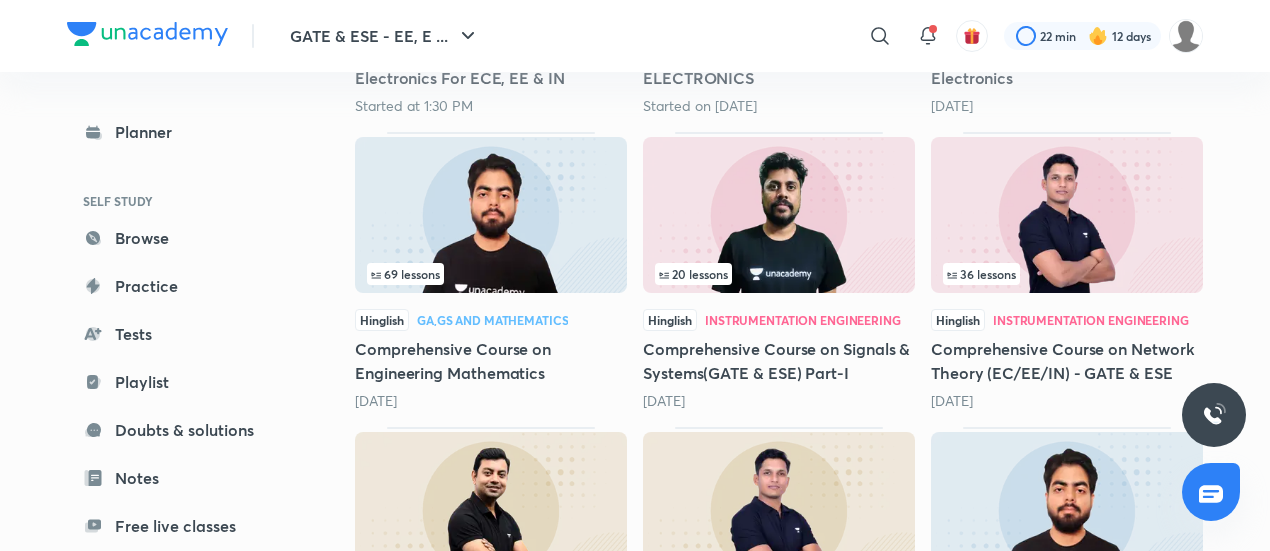 click at bounding box center [1067, 215] 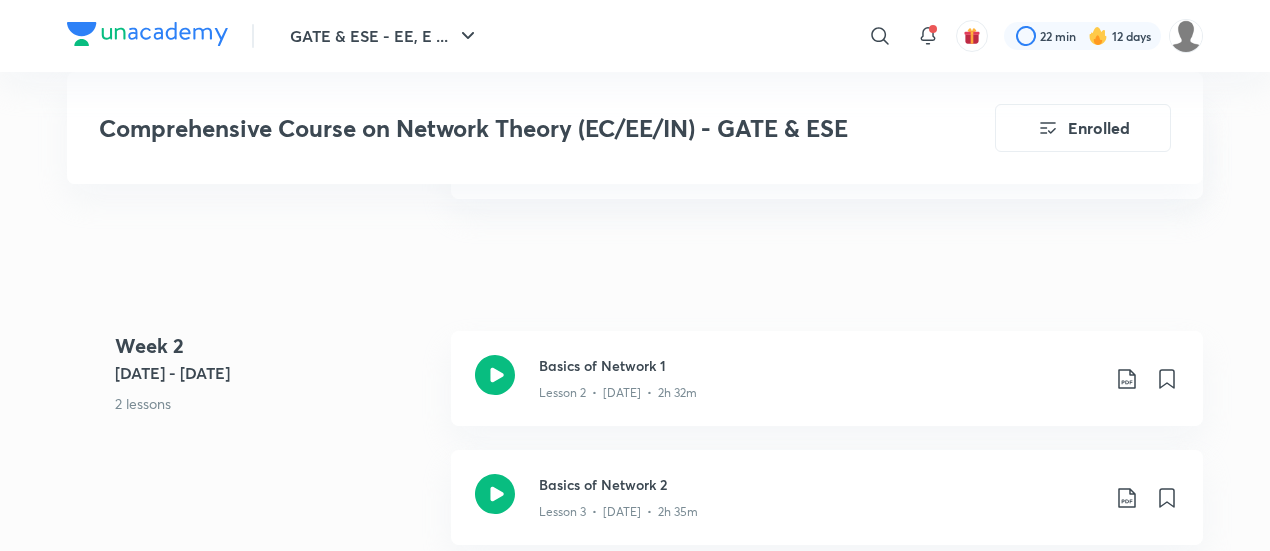 scroll, scrollTop: 929, scrollLeft: 0, axis: vertical 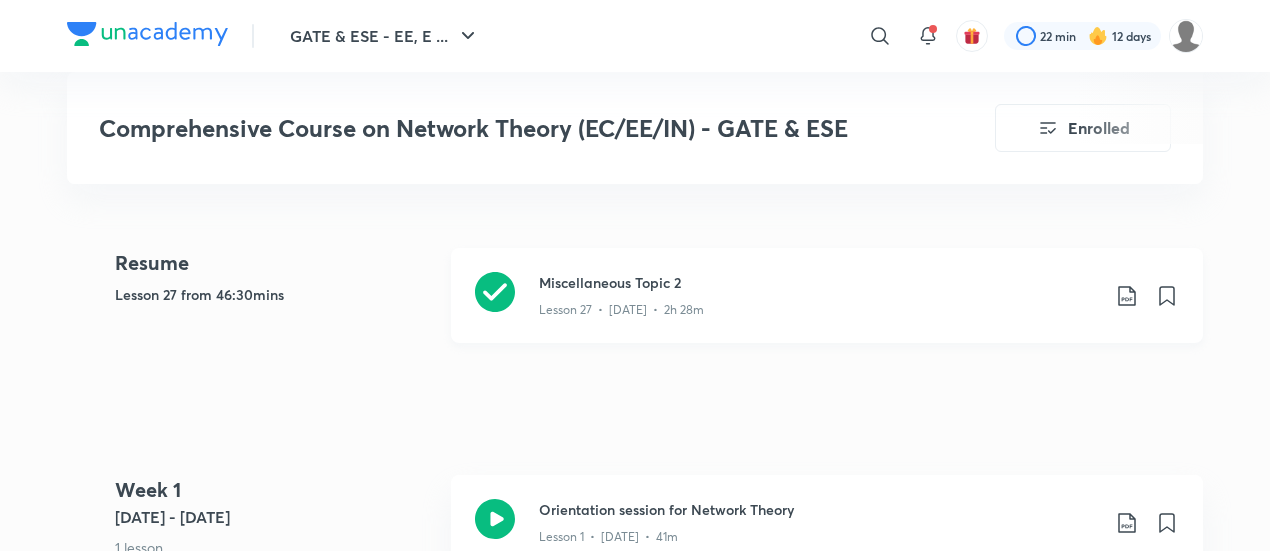 click 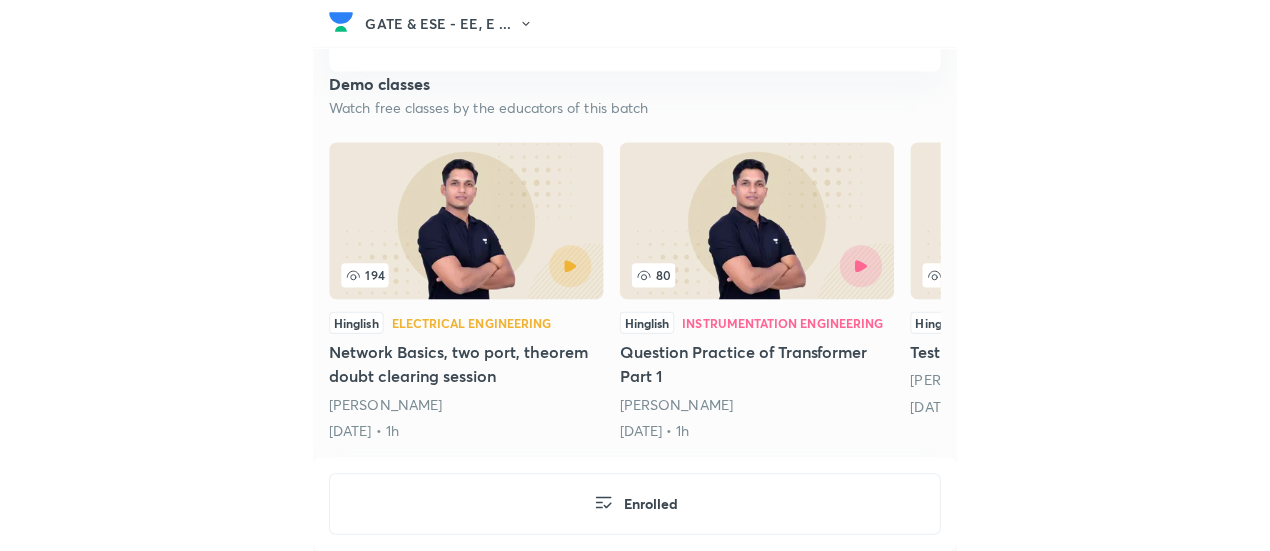 scroll, scrollTop: 869, scrollLeft: 0, axis: vertical 